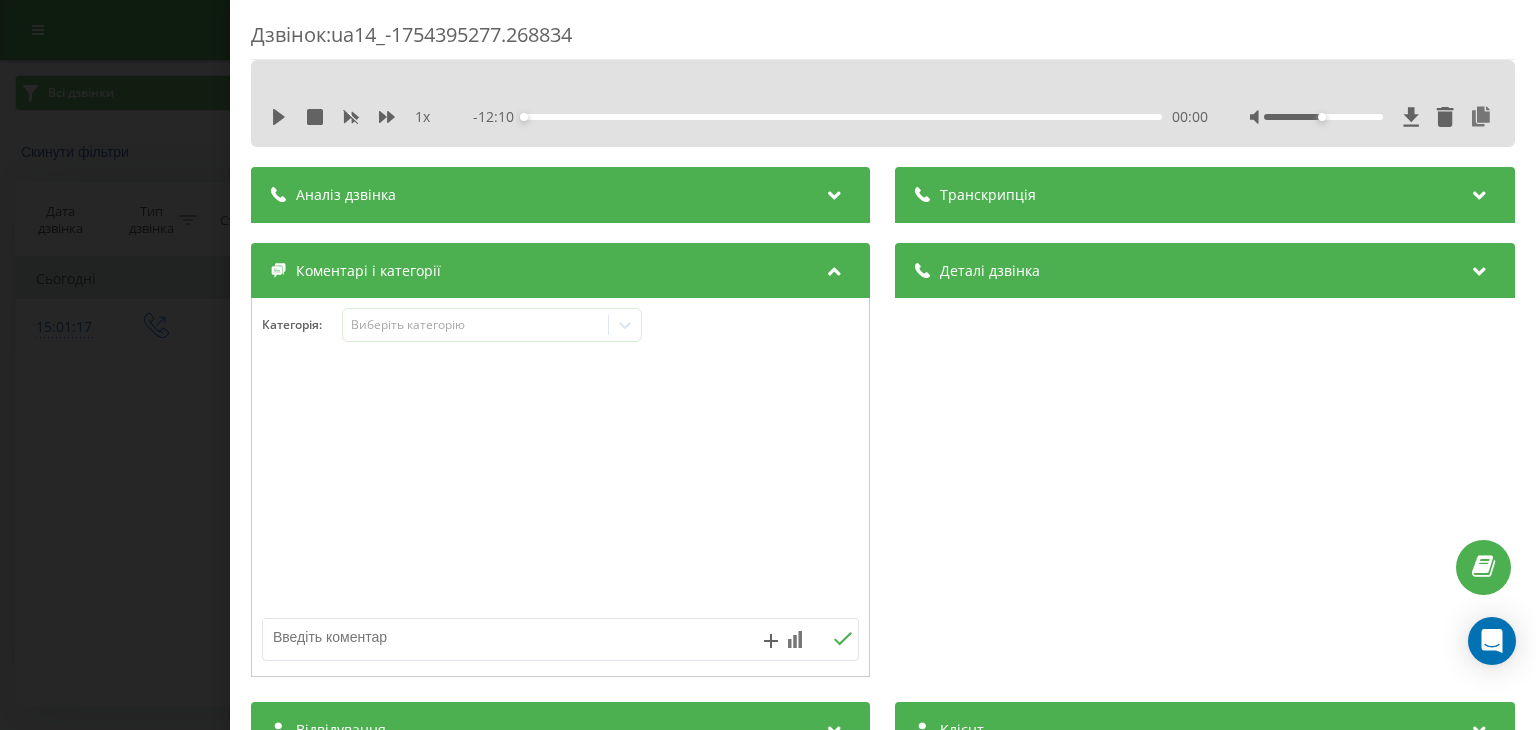 scroll, scrollTop: 0, scrollLeft: 0, axis: both 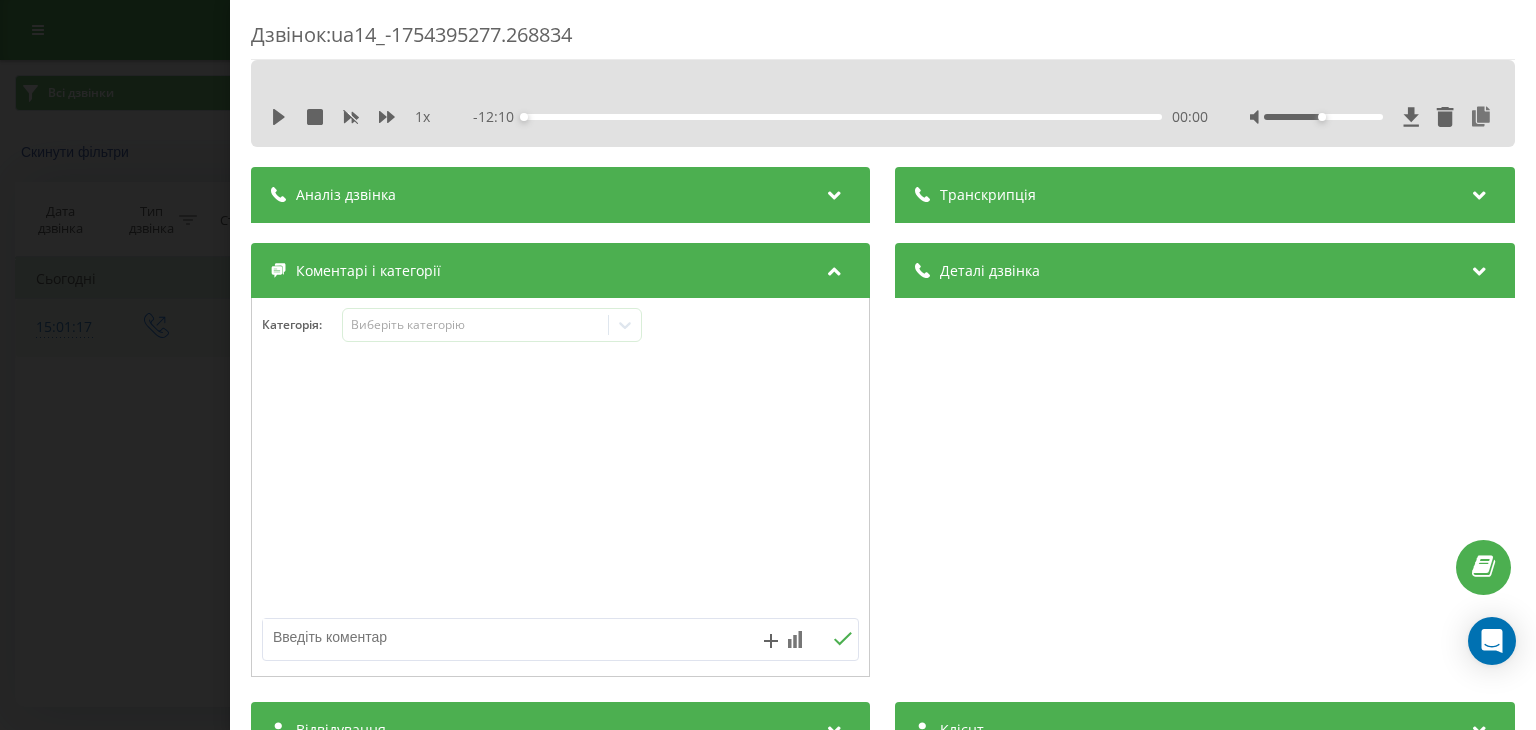 drag, startPoint x: 77, startPoint y: 337, endPoint x: 185, endPoint y: 310, distance: 111.32385 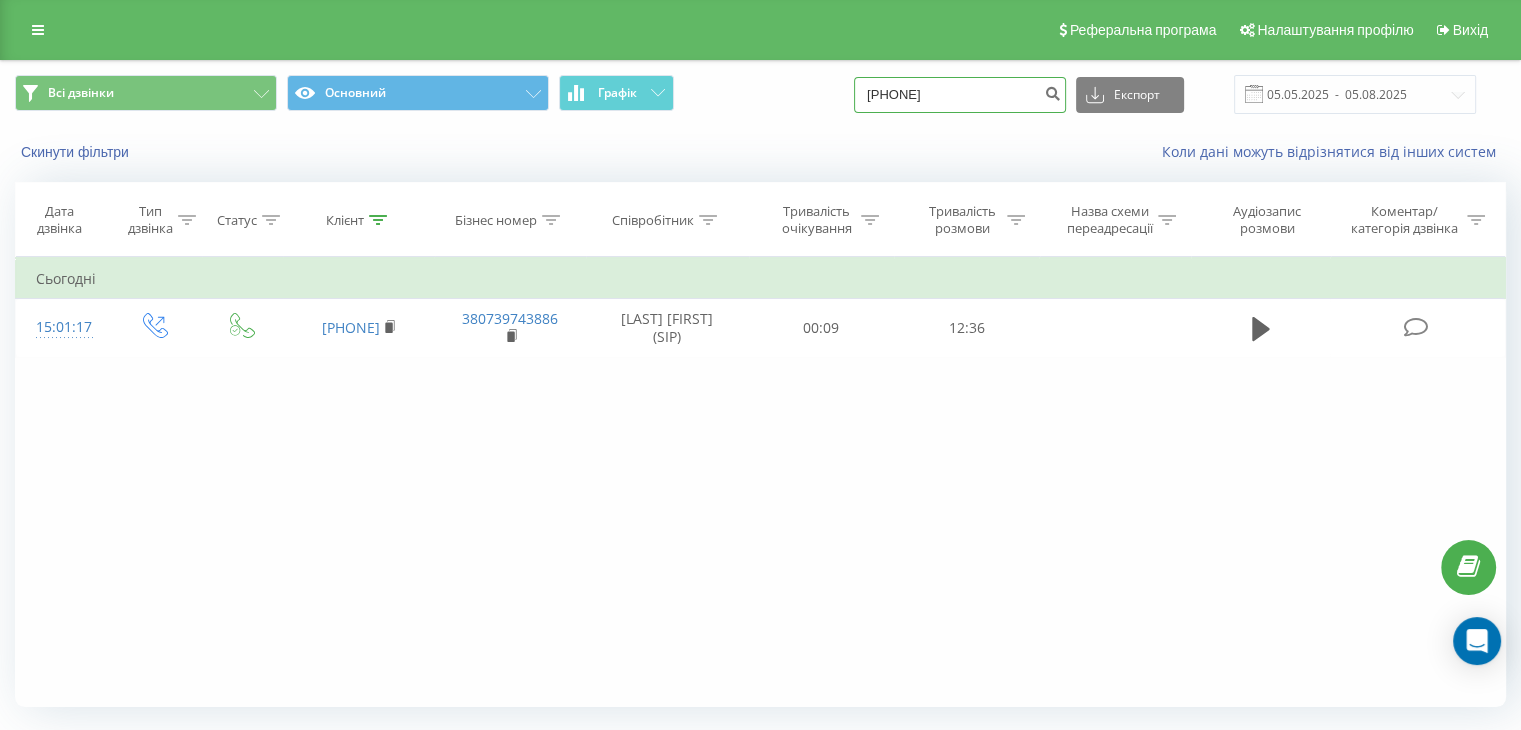 drag, startPoint x: 998, startPoint y: 94, endPoint x: 324, endPoint y: 141, distance: 675.6367 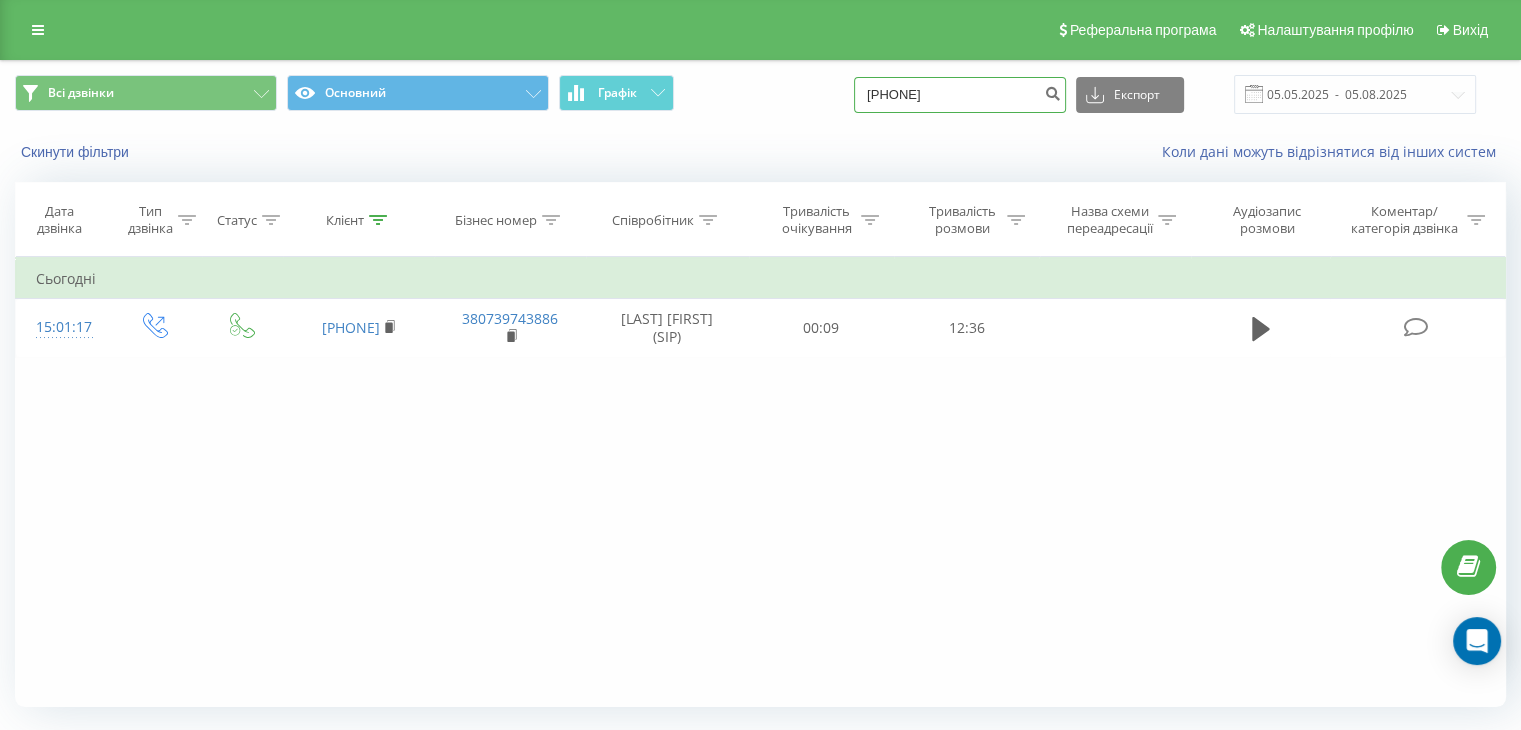 type on "0977790689" 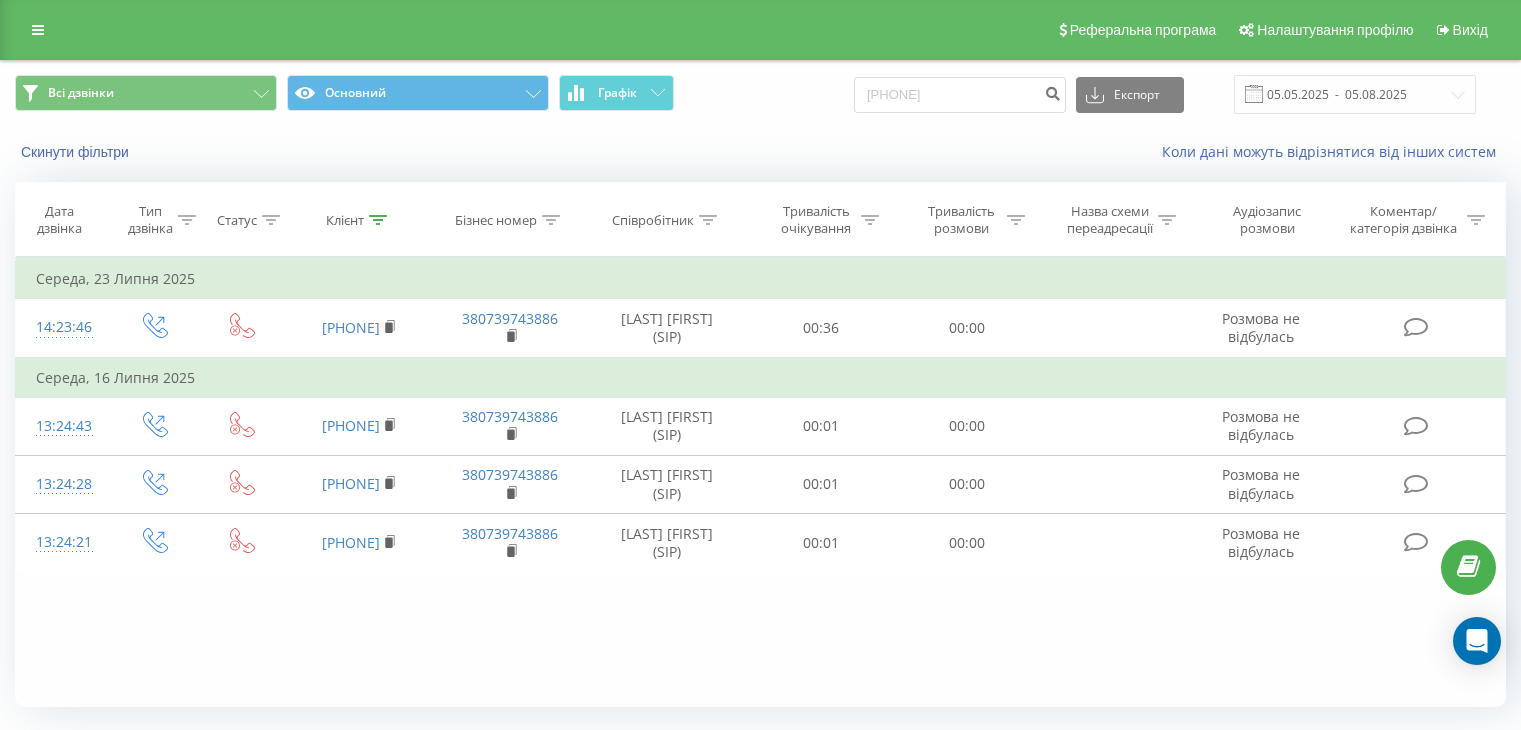 scroll, scrollTop: 0, scrollLeft: 0, axis: both 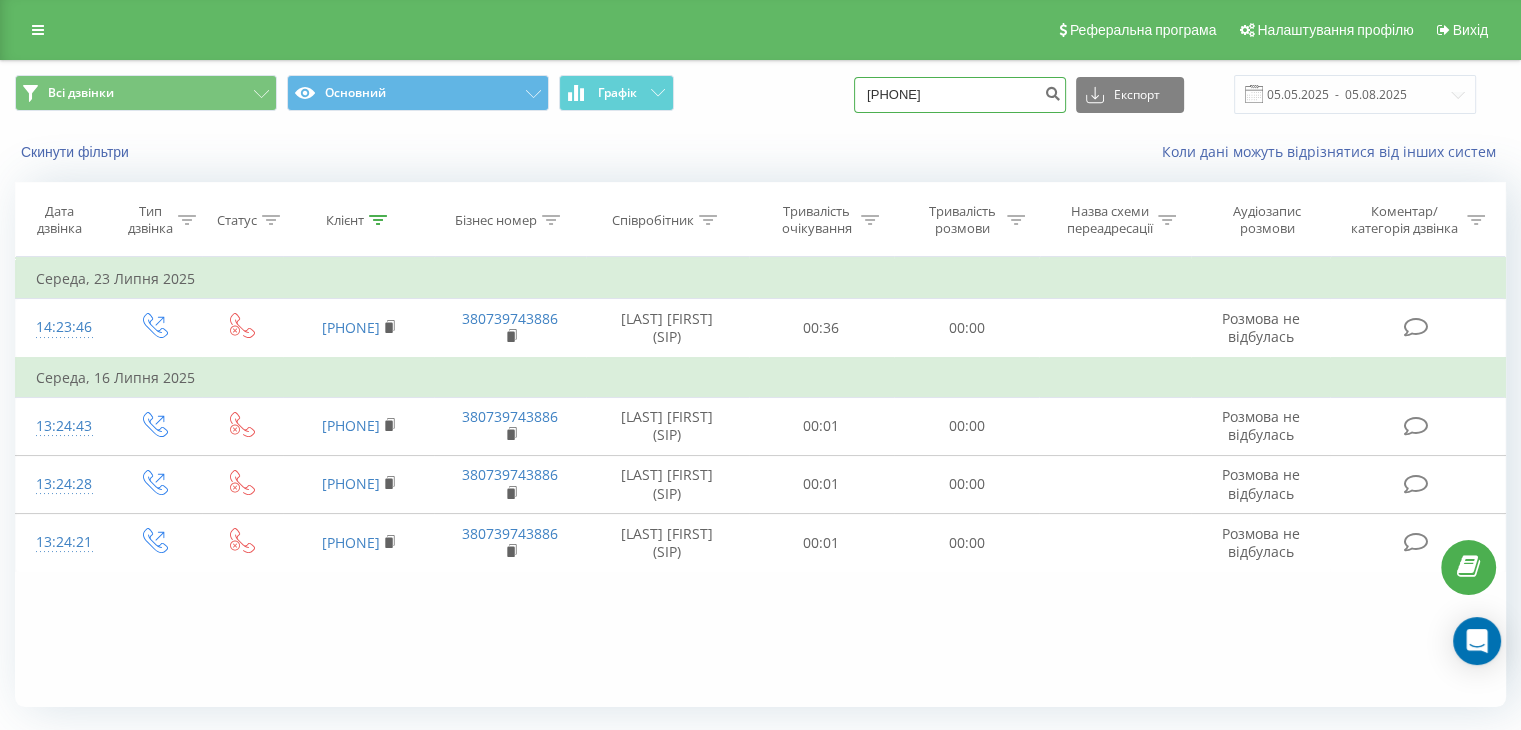 click on "[PHONE]" at bounding box center [960, 95] 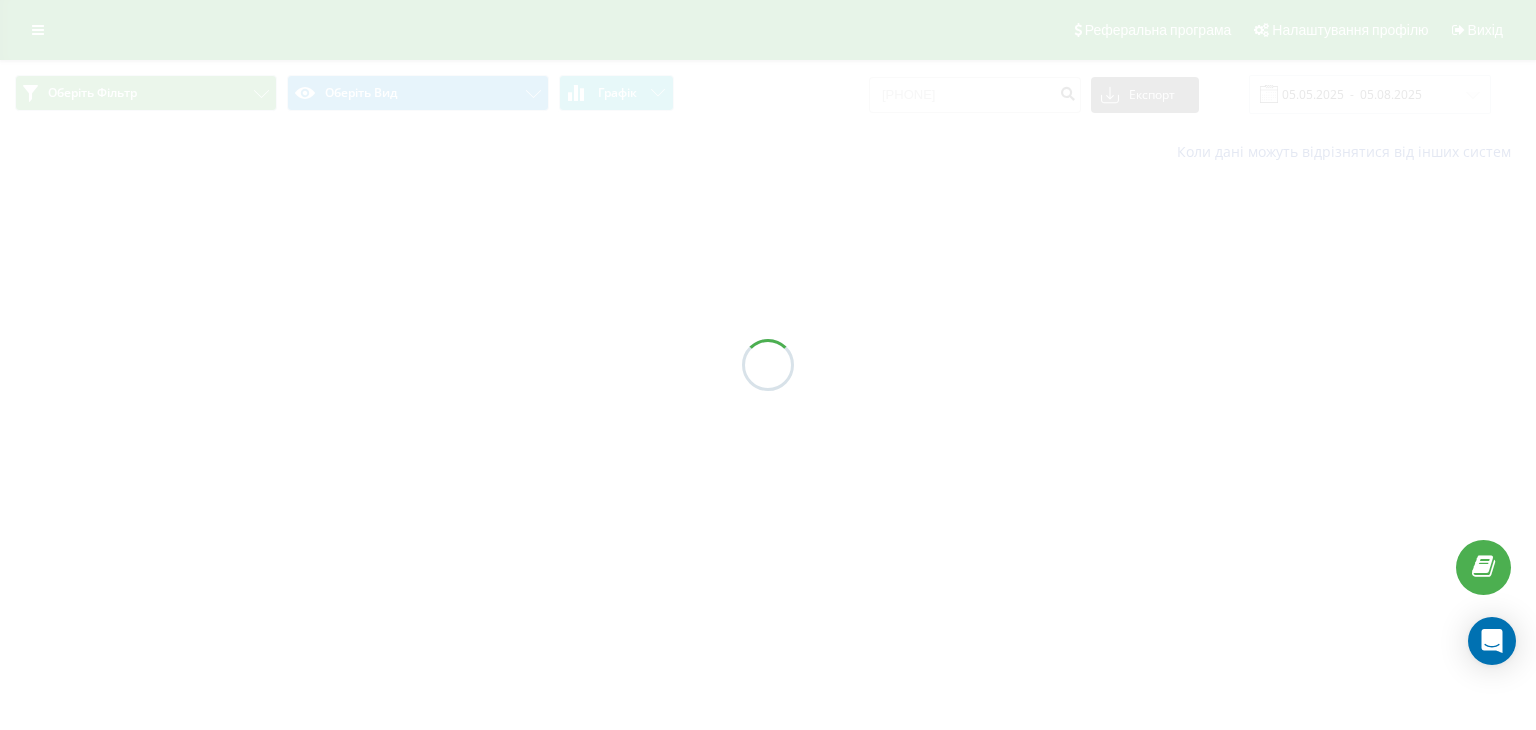 scroll, scrollTop: 0, scrollLeft: 0, axis: both 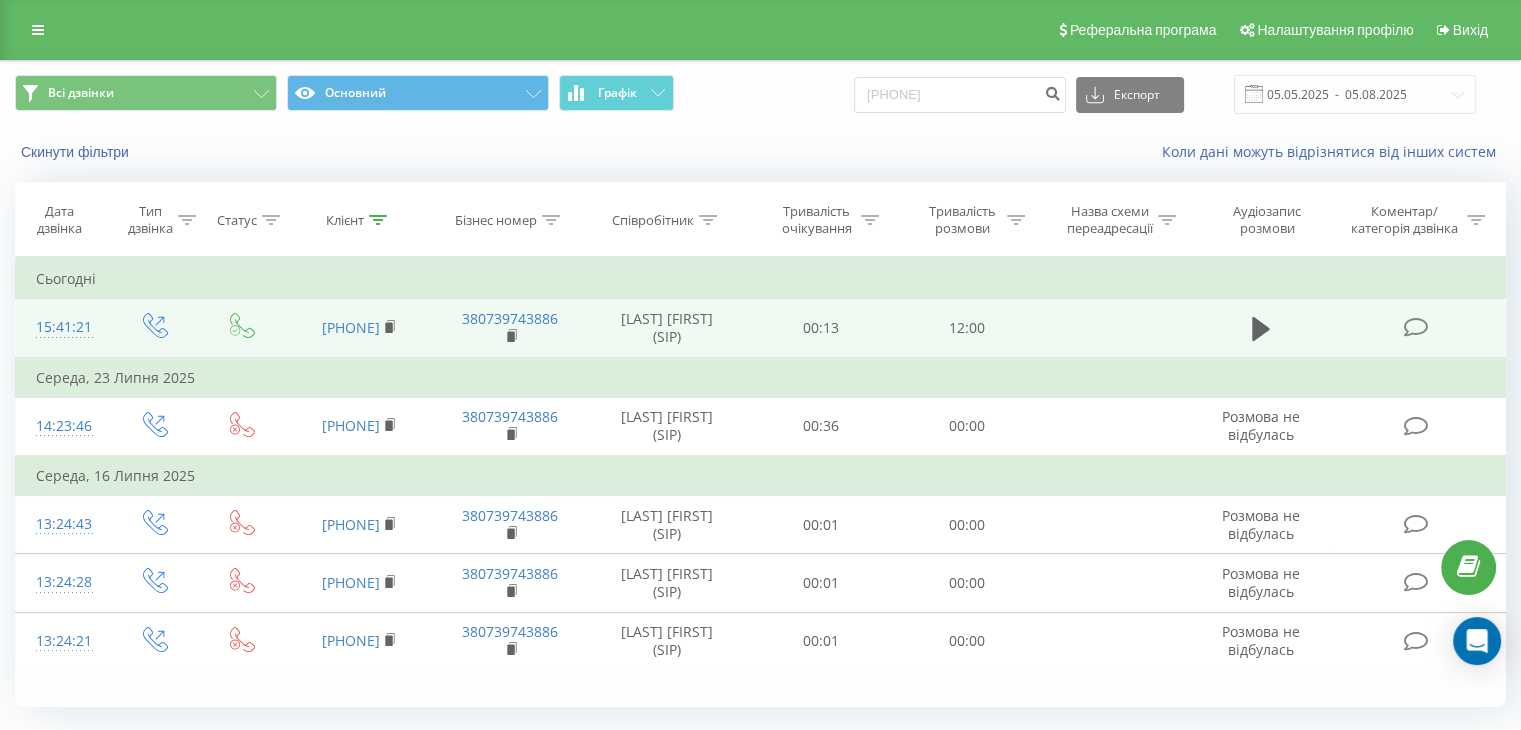 click at bounding box center (1417, 326) 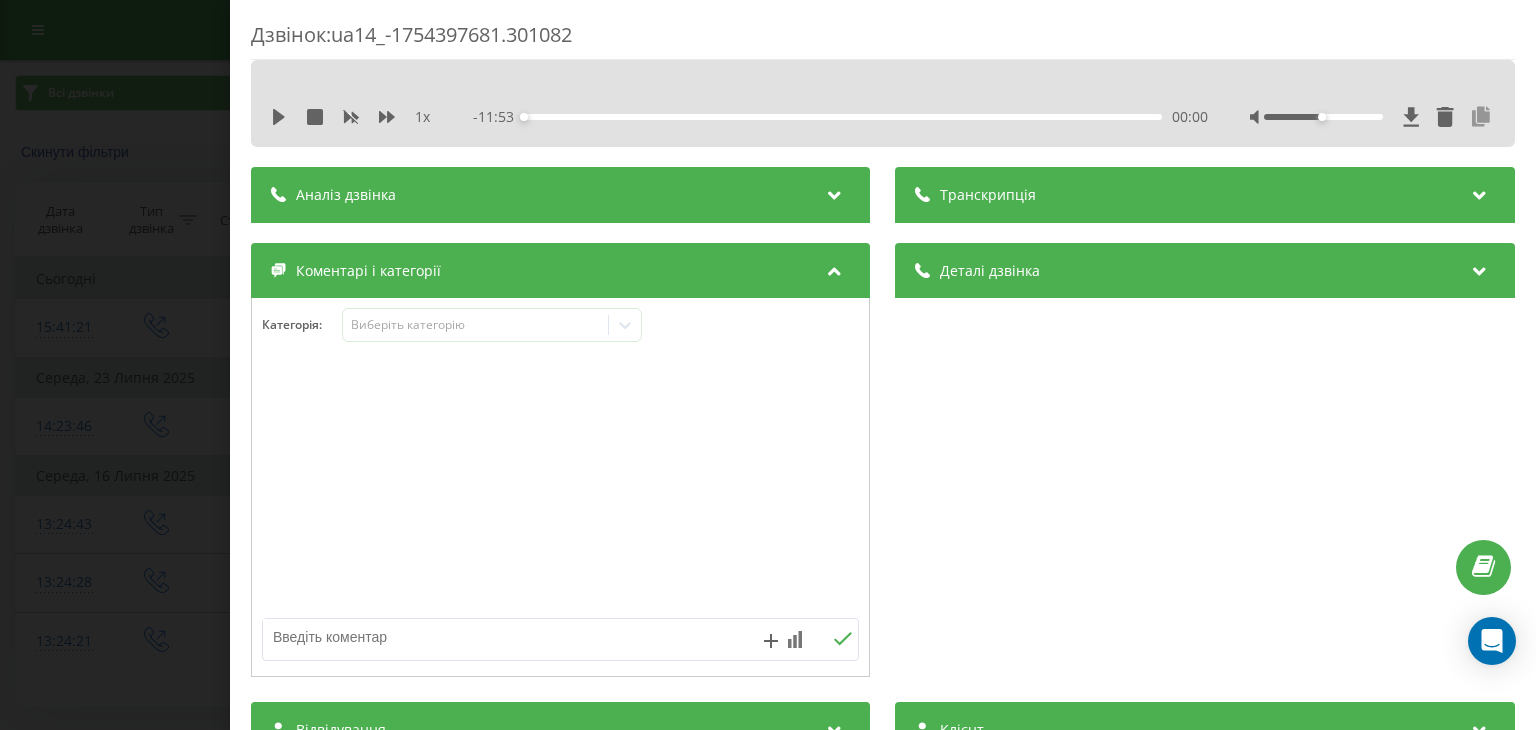 click at bounding box center (1482, 117) 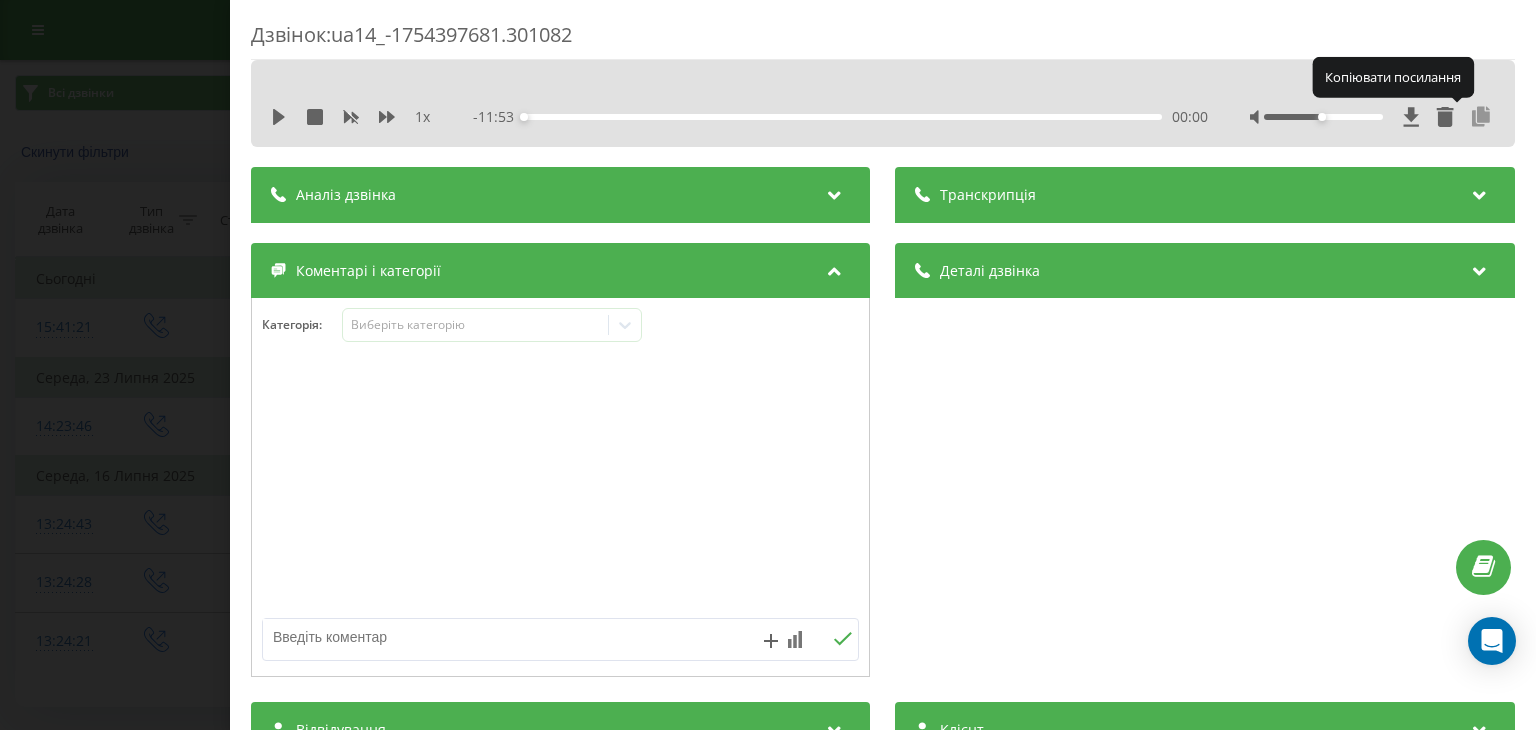 click at bounding box center [1482, 117] 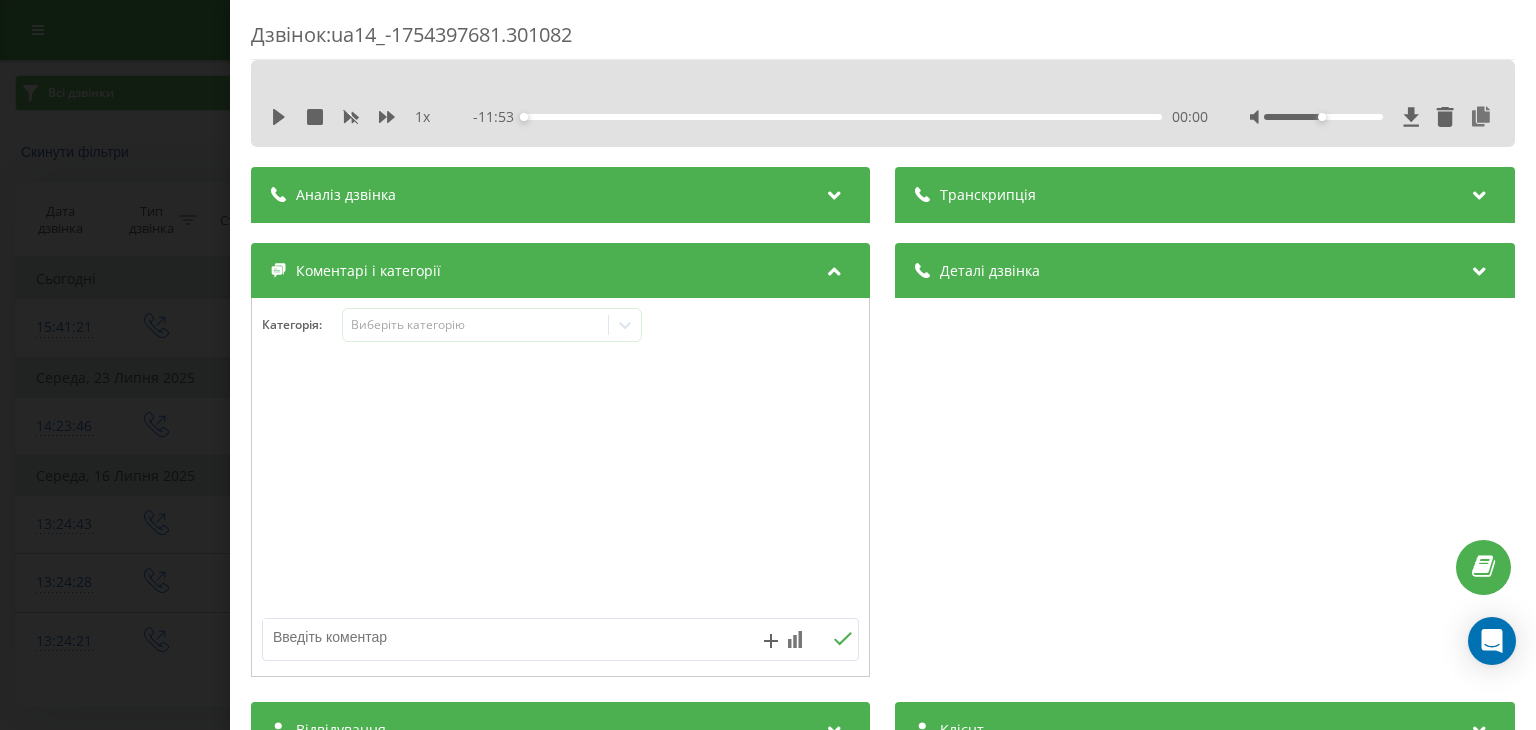 click on "Дзвінок :  ua14_-1754397681.301082   1 x  - 11:53 00:00   00:00   Транскрипція Для AI-аналізу майбутніх дзвінків  налаштуйте та активуйте профіль на сторінці . Якщо профіль вже є і дзвінок відповідає його умовам, оновіть сторінку через 10 хвилин - AI аналізує поточний дзвінок. Аналіз дзвінка Для AI-аналізу майбутніх дзвінків  налаштуйте та активуйте профіль на сторінці . Якщо профіль вже є і дзвінок відповідає його умовам, оновіть сторінку через 10 хвилин - AI аналізує поточний дзвінок. Деталі дзвінка Загальне Дата дзвінка 2025-08-05 15:41:21 Тип дзвінка Вихідний Статус дзвінка Успішний 380739743886" at bounding box center [768, 365] 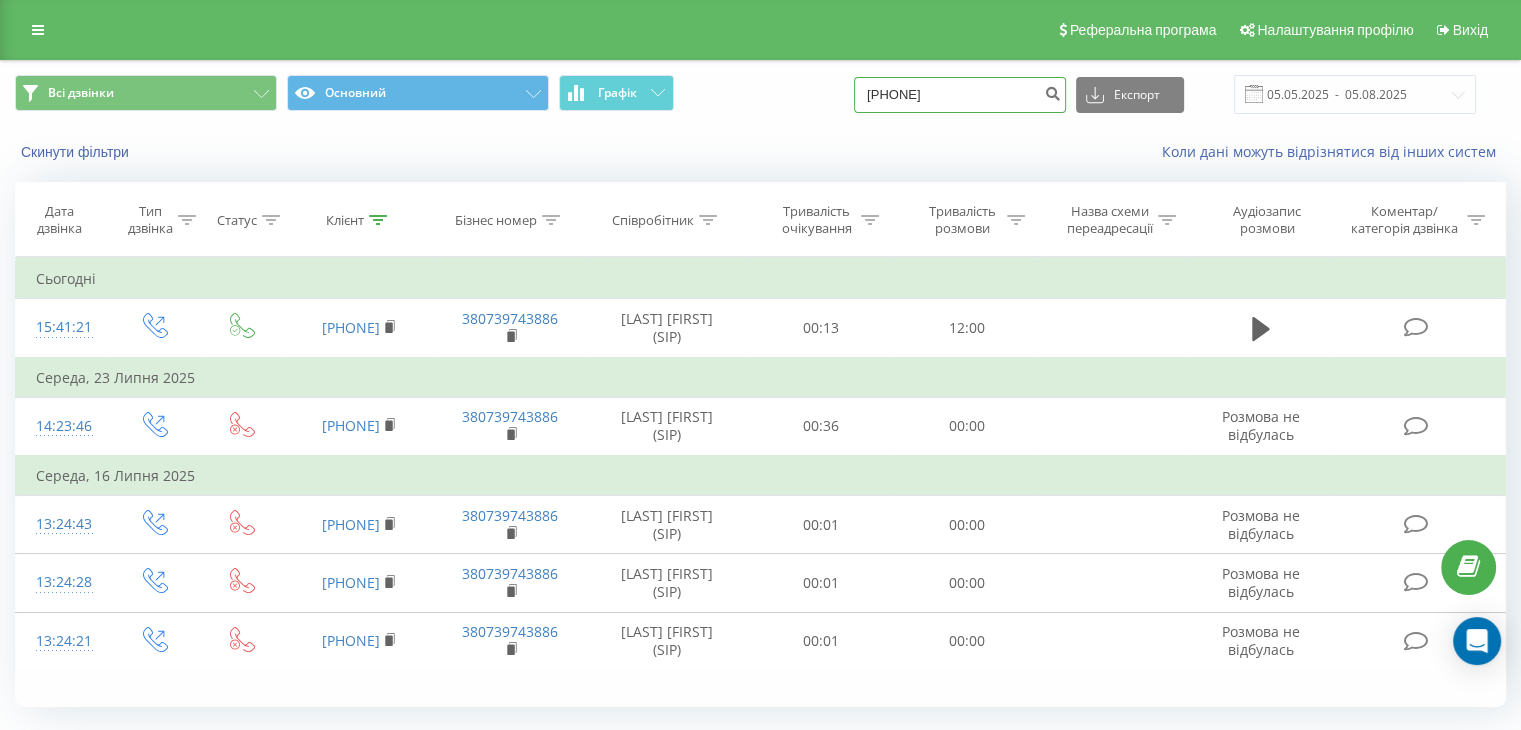 drag, startPoint x: 974, startPoint y: 100, endPoint x: 656, endPoint y: 115, distance: 318.35358 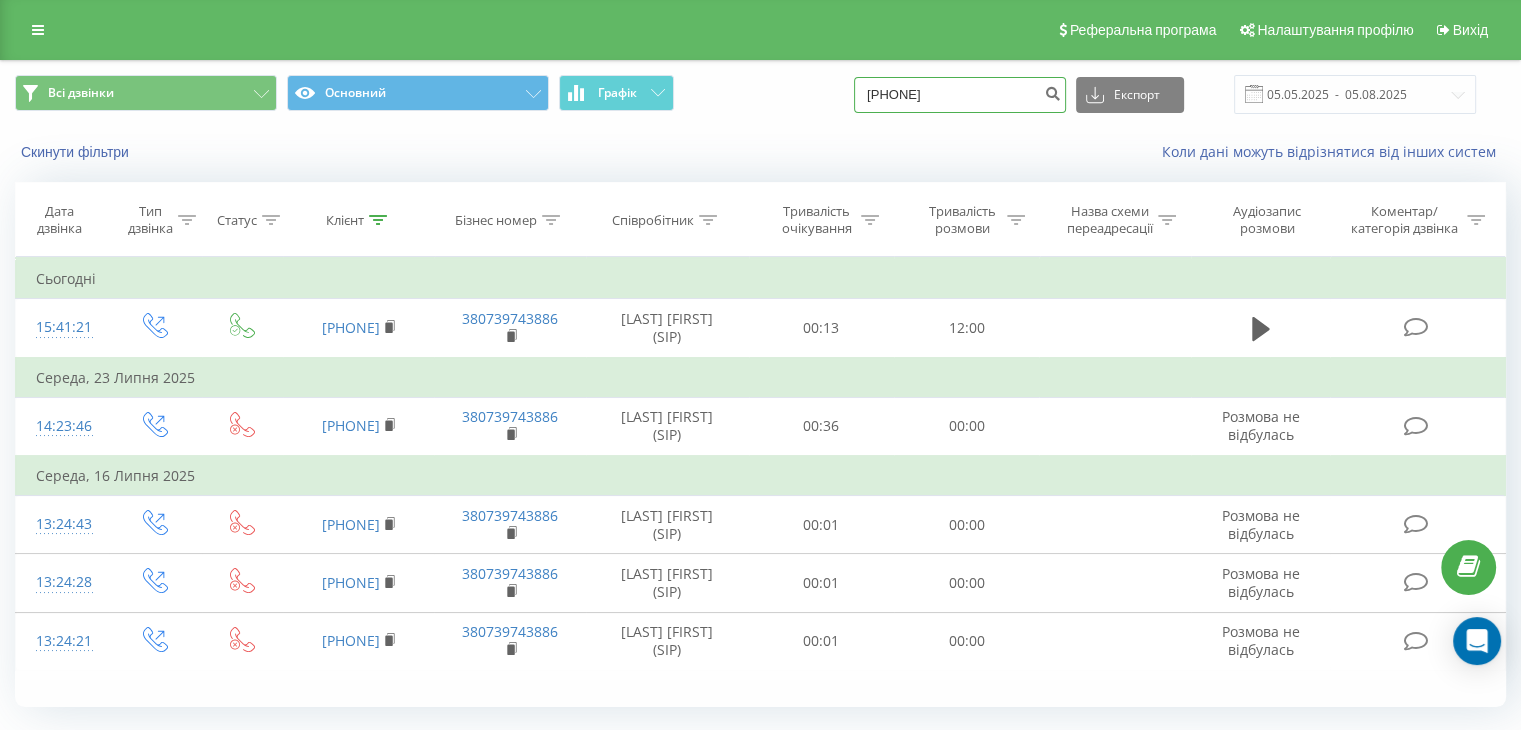 type on "[PHONE]" 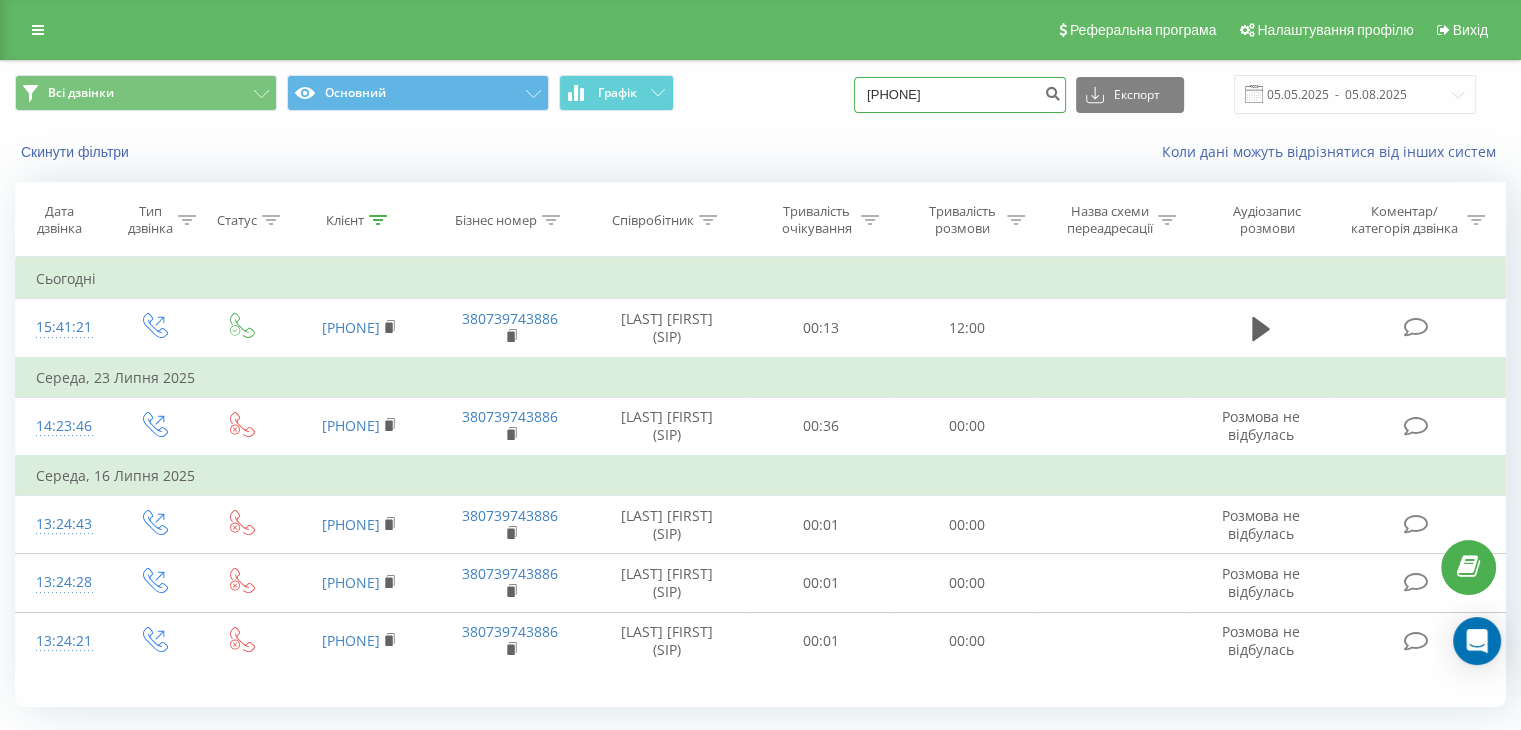 click on "[PHONE]" at bounding box center (960, 95) 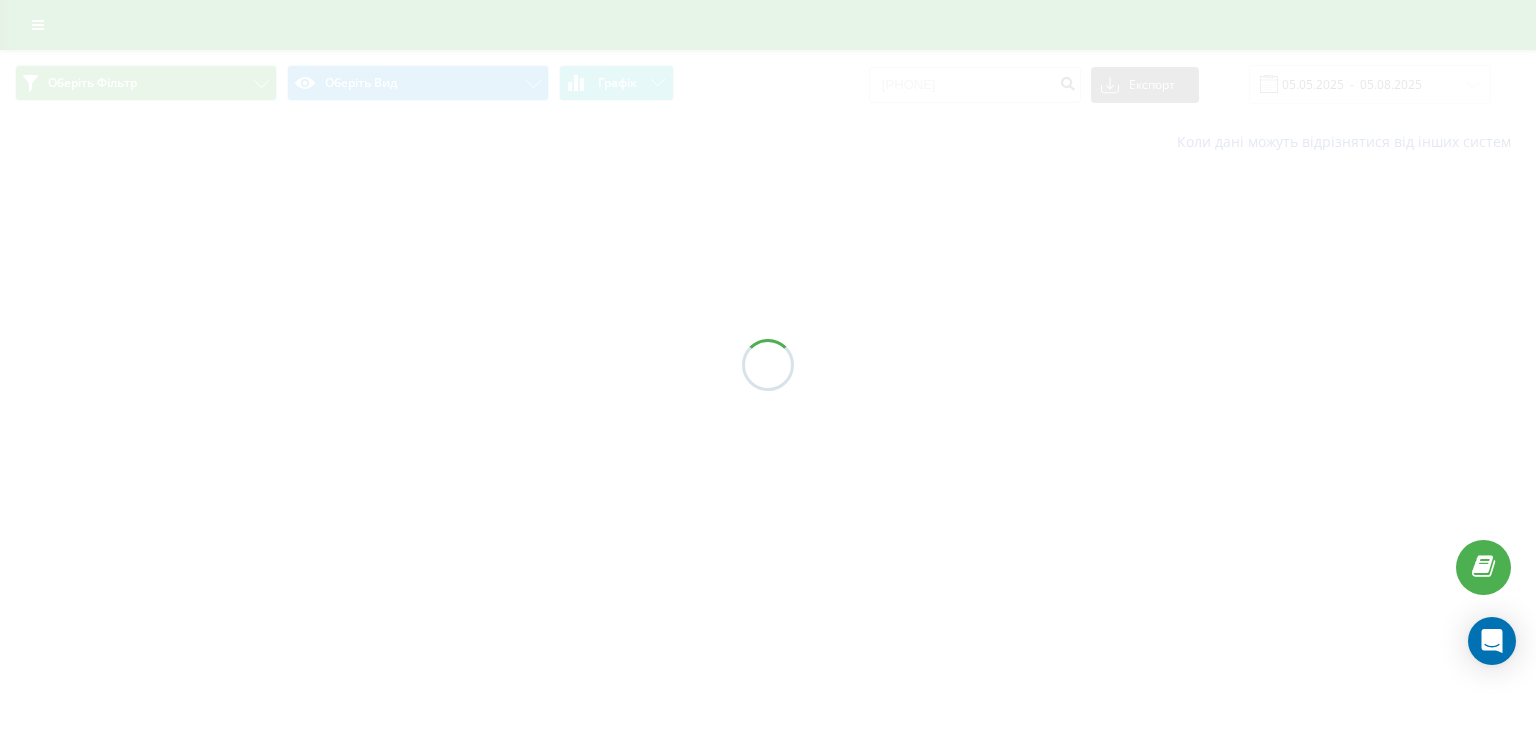scroll, scrollTop: 0, scrollLeft: 0, axis: both 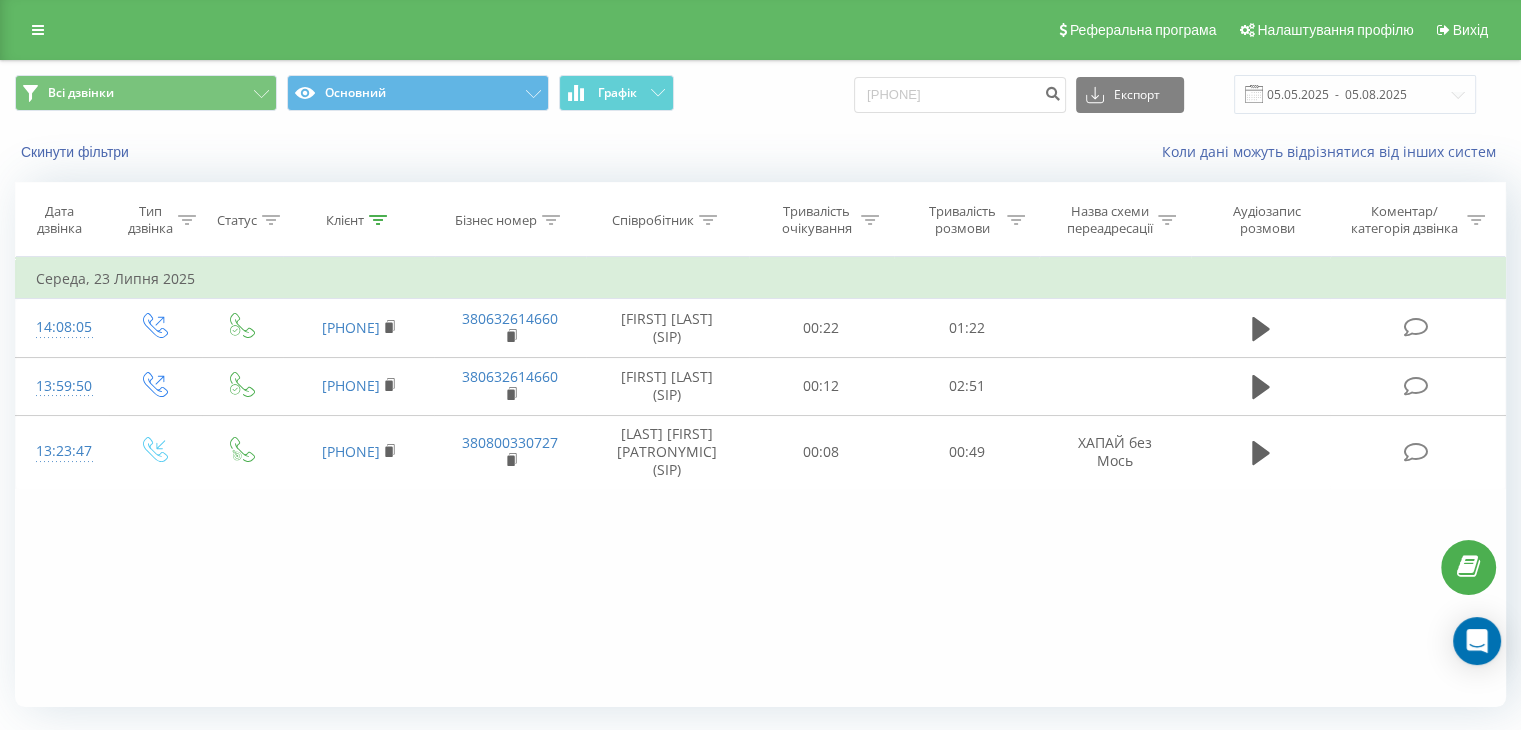 click on "Фільтрувати за умовою Дорівнює Введіть значення Скасувати OK Фільтрувати за умовою Дорівнює Введіть значення Скасувати OK Фільтрувати за умовою Містить Скасувати OK Фільтрувати за умовою Містить Скасувати OK Фільтрувати за умовою Містить Скасувати OK Фільтрувати за умовою Дорівнює Скасувати OK Фільтрувати за умовою Дорівнює Скасувати OK Фільтрувати за умовою Містить Скасувати OK Фільтрувати за умовою Дорівнює Введіть значення Скасувати OK Середа, [DATE]  [TIME]         [PHONE] [PHONE] [FIRST] [LAST] (SIP) 00:22 01:22  [TIME]         [PHONE] [PHONE] [FIRST] [LAST] (SIP) 00:12 02:51" at bounding box center (760, 482) 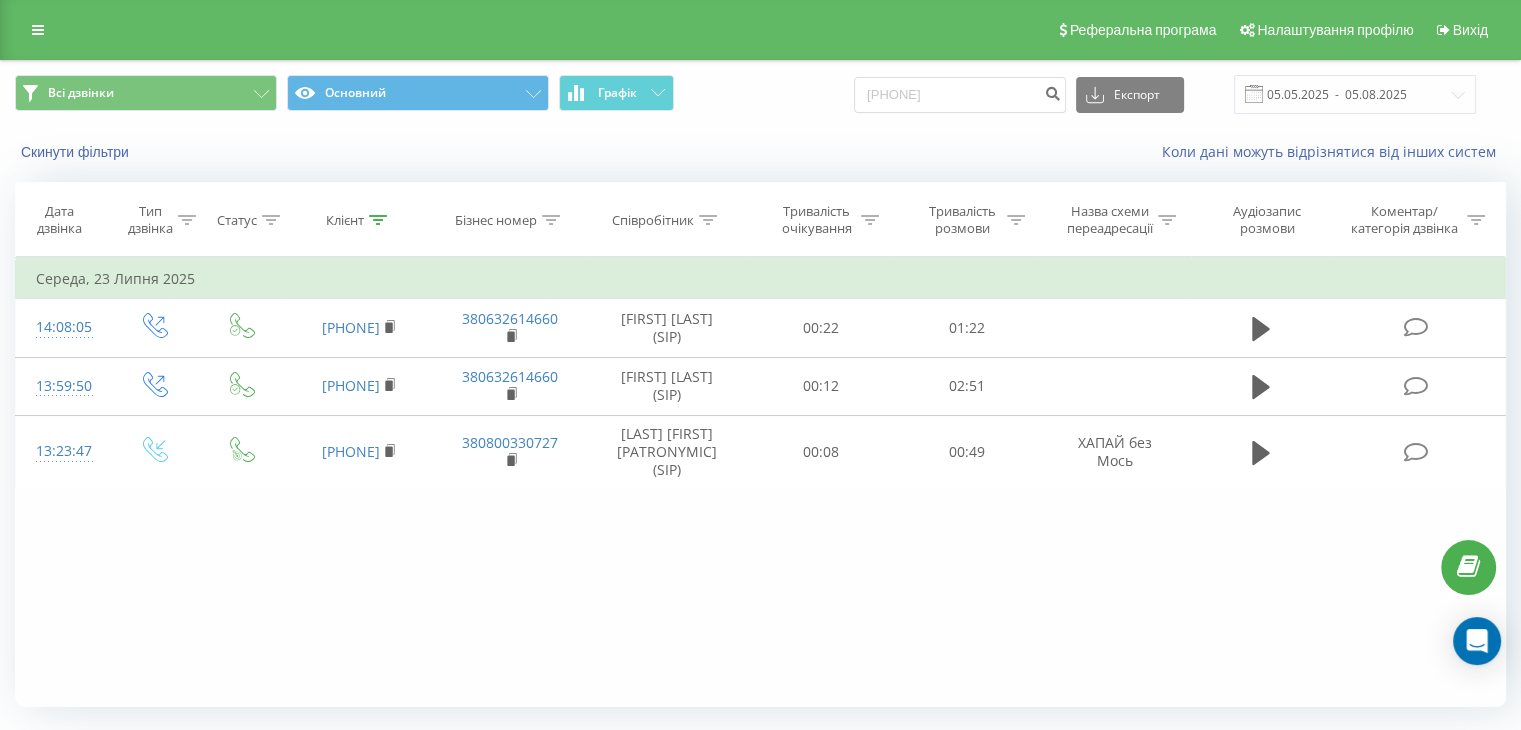 click on "Фільтрувати за умовою Дорівнює Введіть значення Скасувати OK Фільтрувати за умовою Дорівнює Введіть значення Скасувати OK Фільтрувати за умовою Містить Скасувати OK Фільтрувати за умовою Містить Скасувати OK Фільтрувати за умовою Містить Скасувати OK Фільтрувати за умовою Дорівнює Скасувати OK Фільтрувати за умовою Дорівнює Скасувати OK Фільтрувати за умовою Містить Скасувати OK Фільтрувати за умовою Дорівнює Введіть значення Скасувати OK Середа, [DATE]  [TIME]         [PHONE] [PHONE] [FIRST] [LAST] (SIP) 00:22 01:22  [TIME]         [PHONE] [PHONE] [FIRST] [LAST] (SIP) 00:12 02:51" at bounding box center (760, 482) 